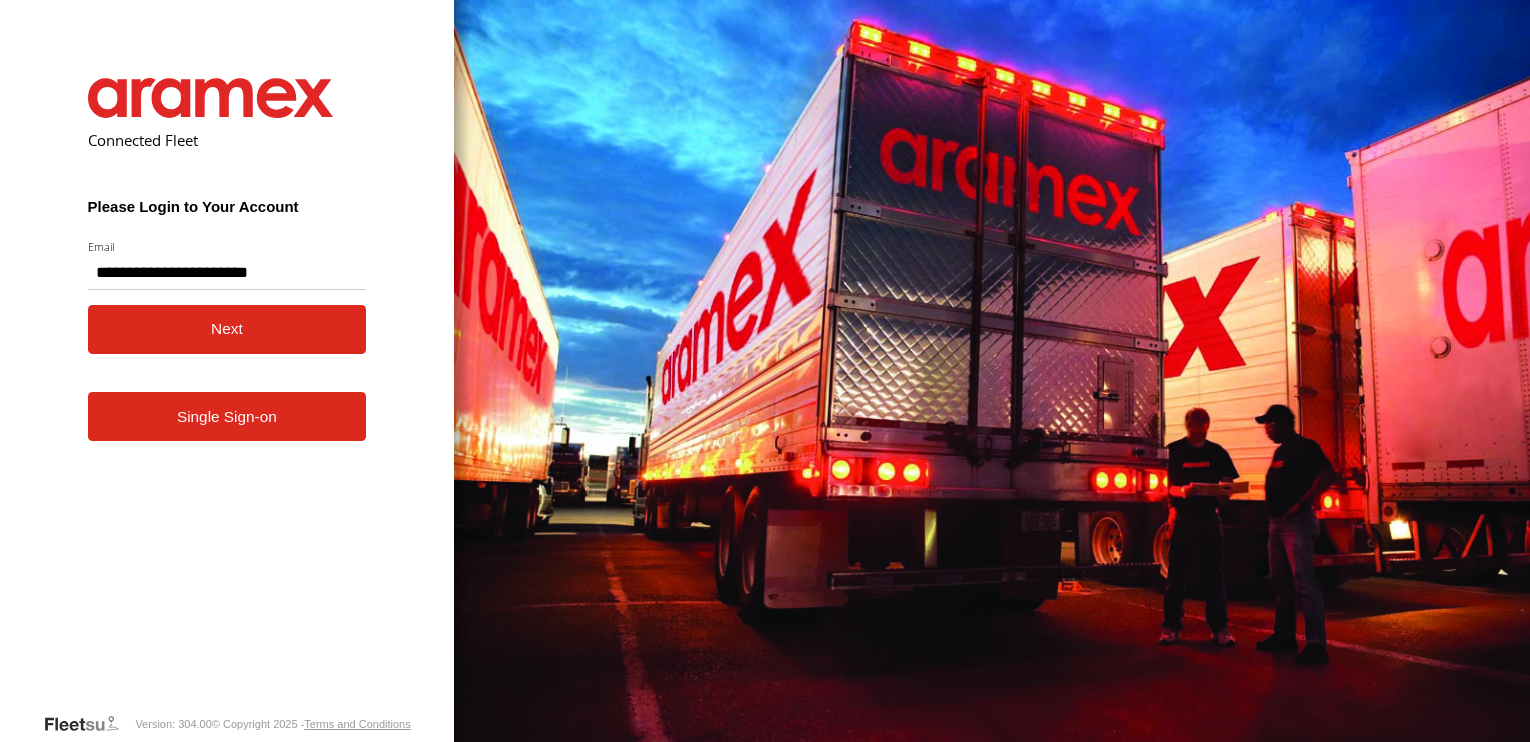 scroll, scrollTop: 0, scrollLeft: 0, axis: both 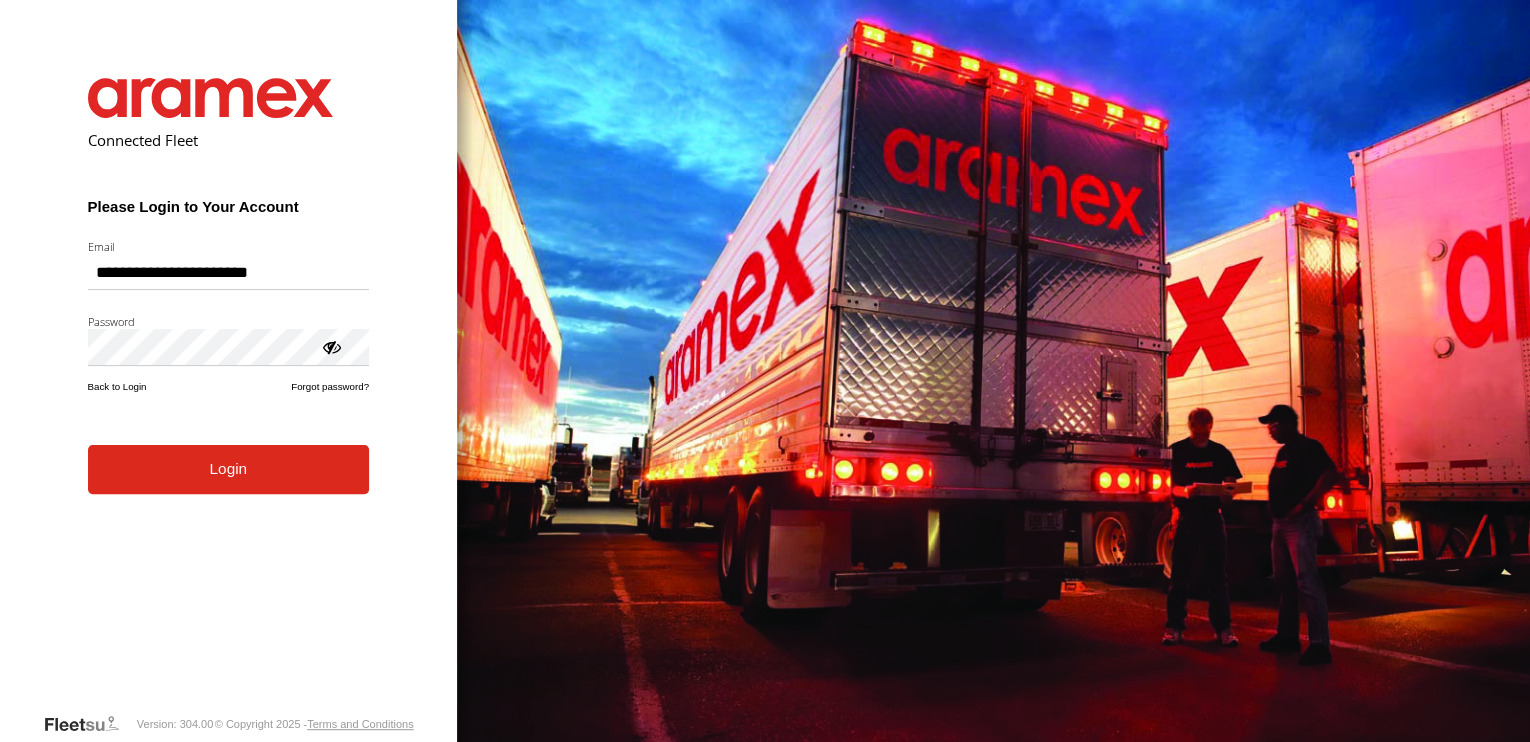 click on "**********" at bounding box center (228, 380) 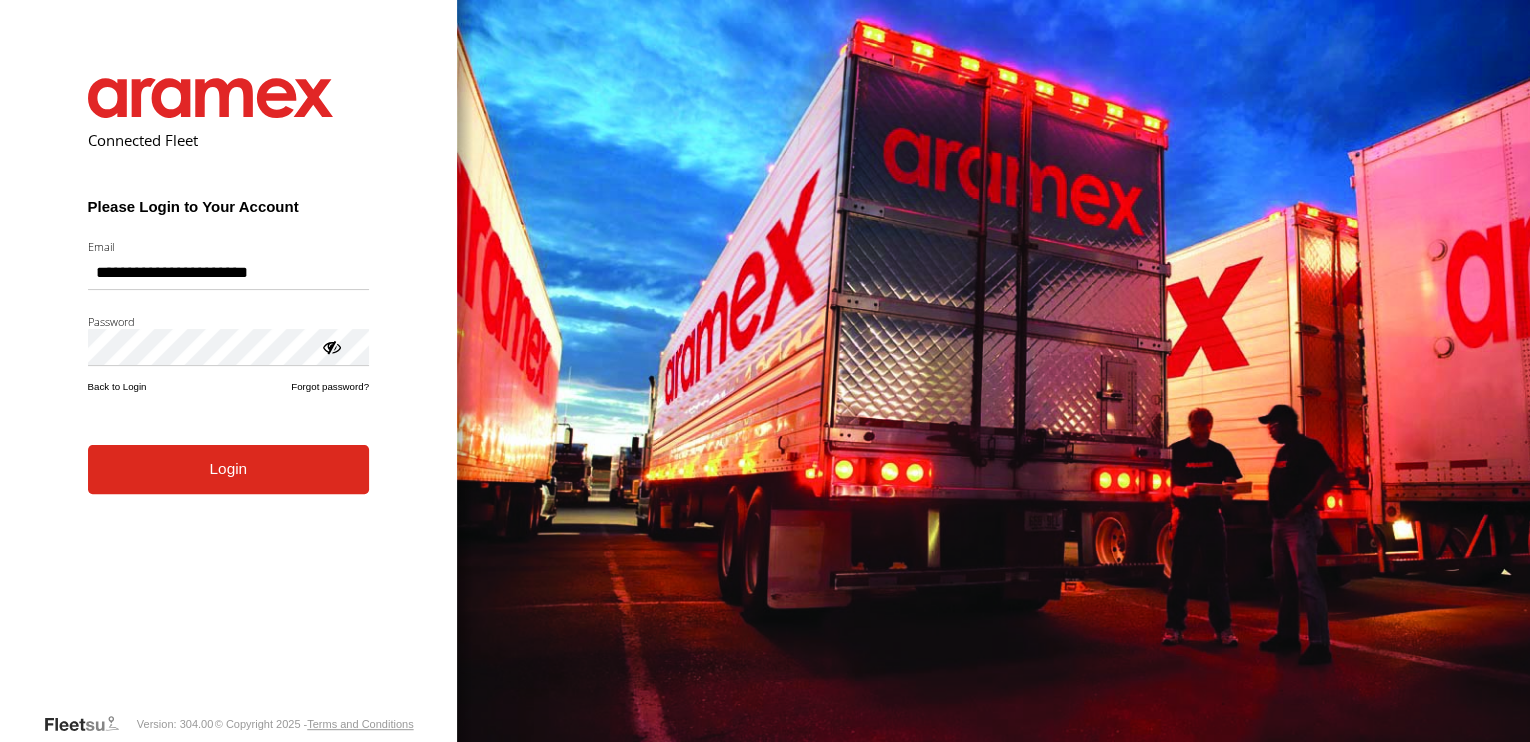click on "Login" at bounding box center [228, 469] 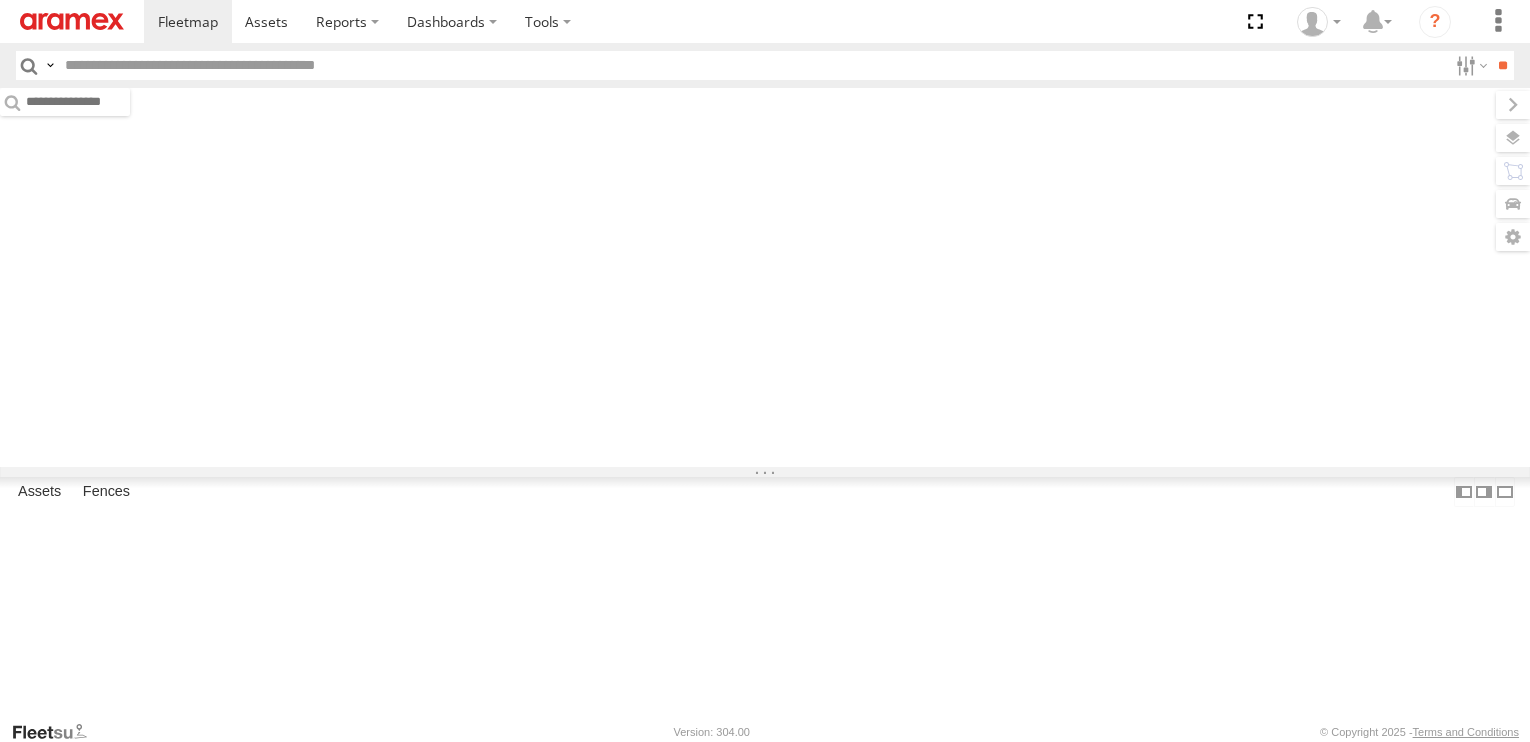 scroll, scrollTop: 0, scrollLeft: 0, axis: both 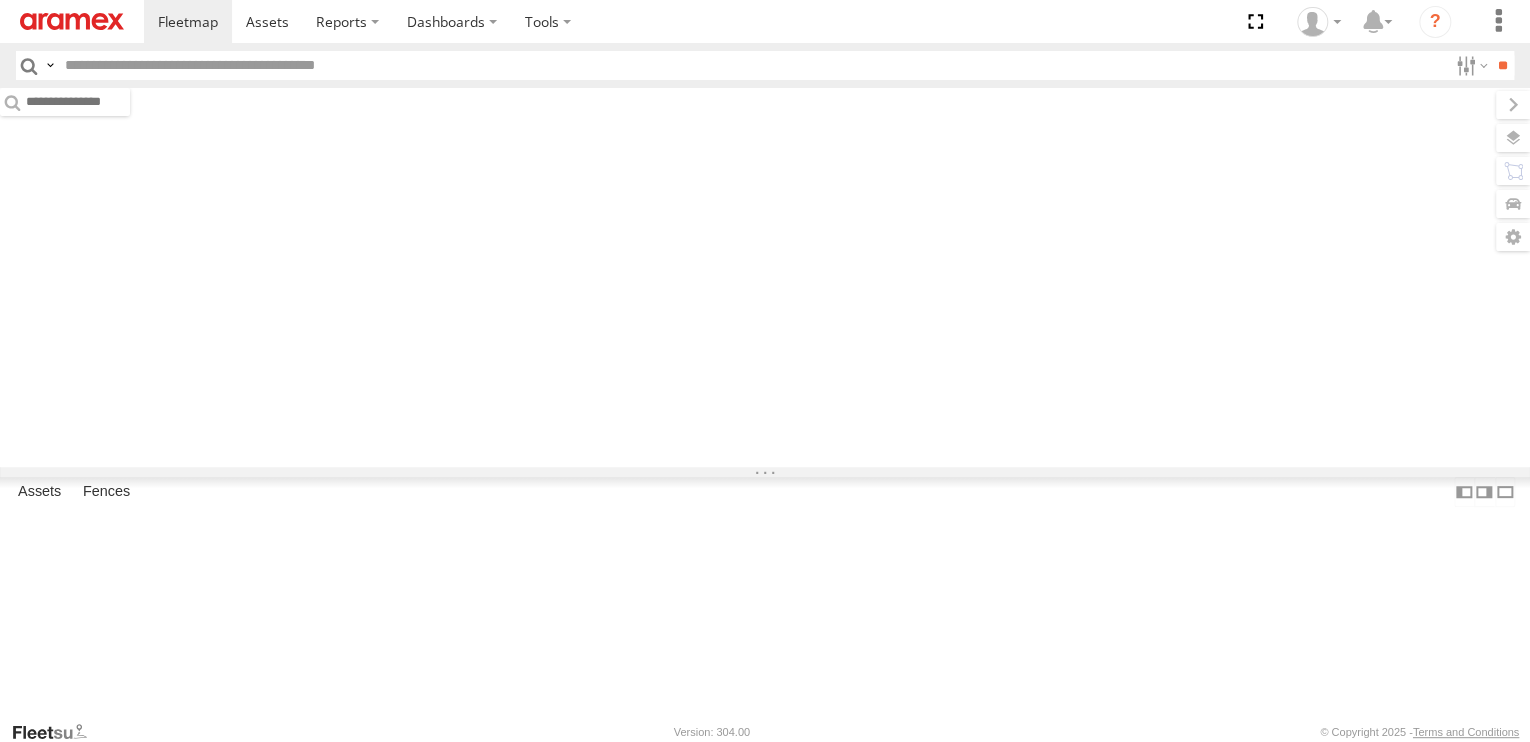 click at bounding box center (752, 65) 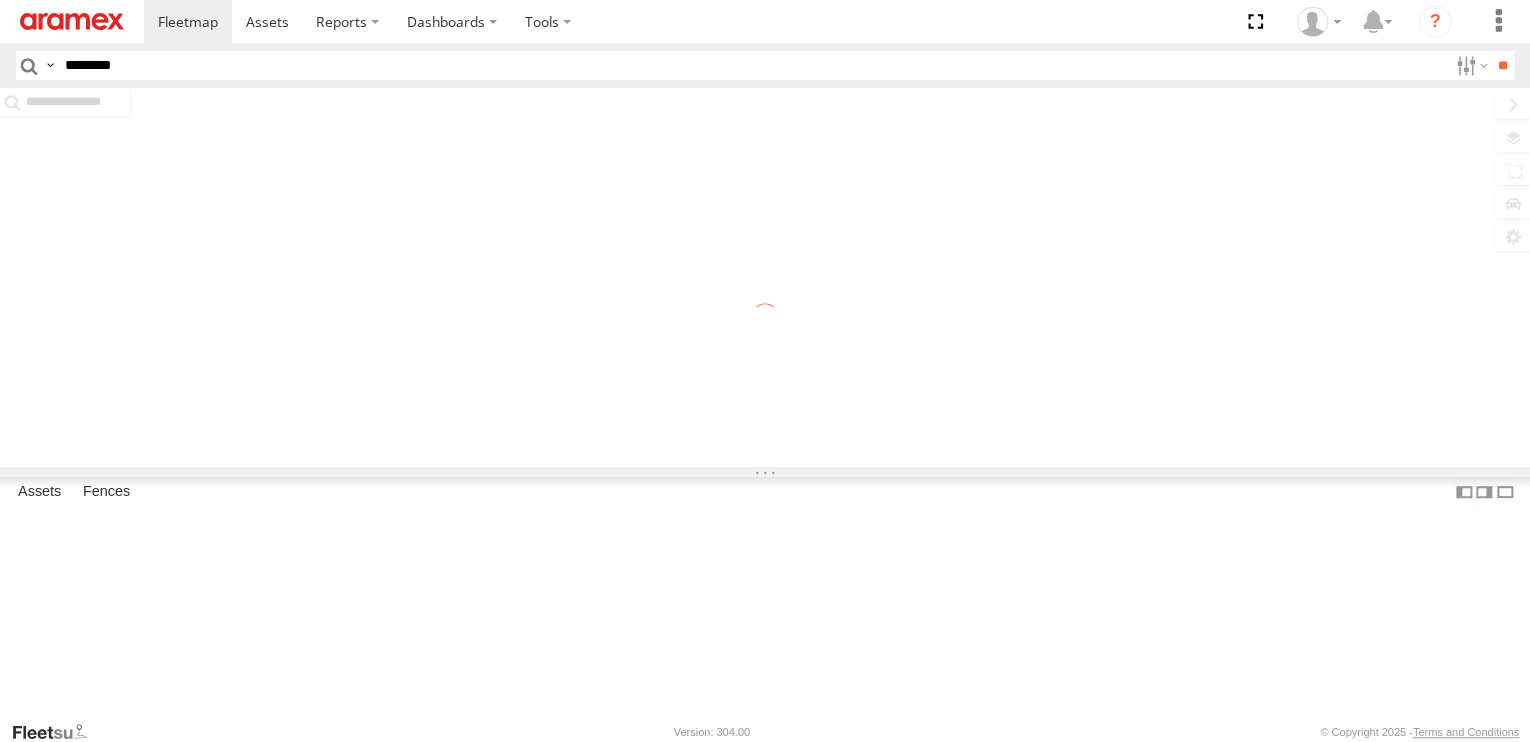 type on "********" 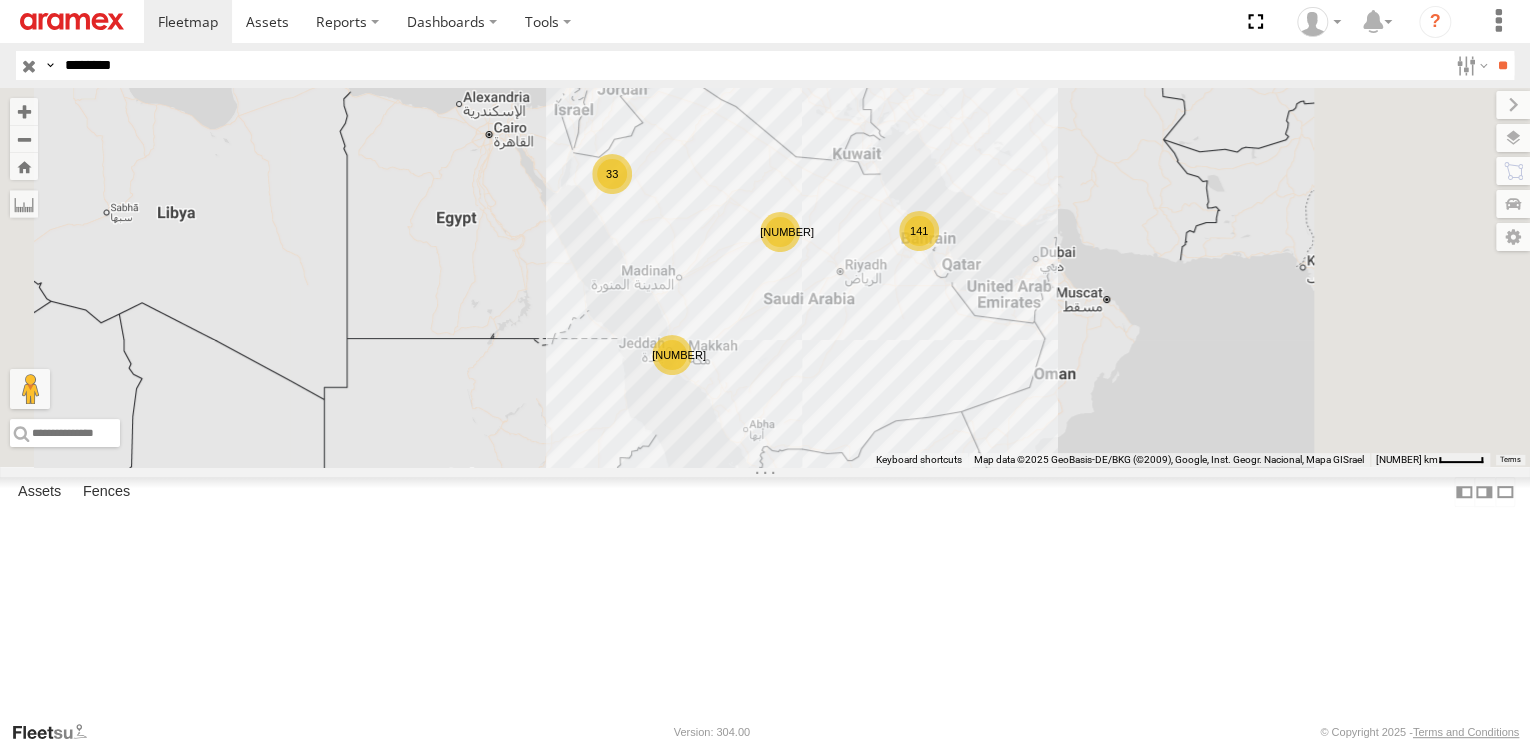 click on "********" at bounding box center [752, 65] 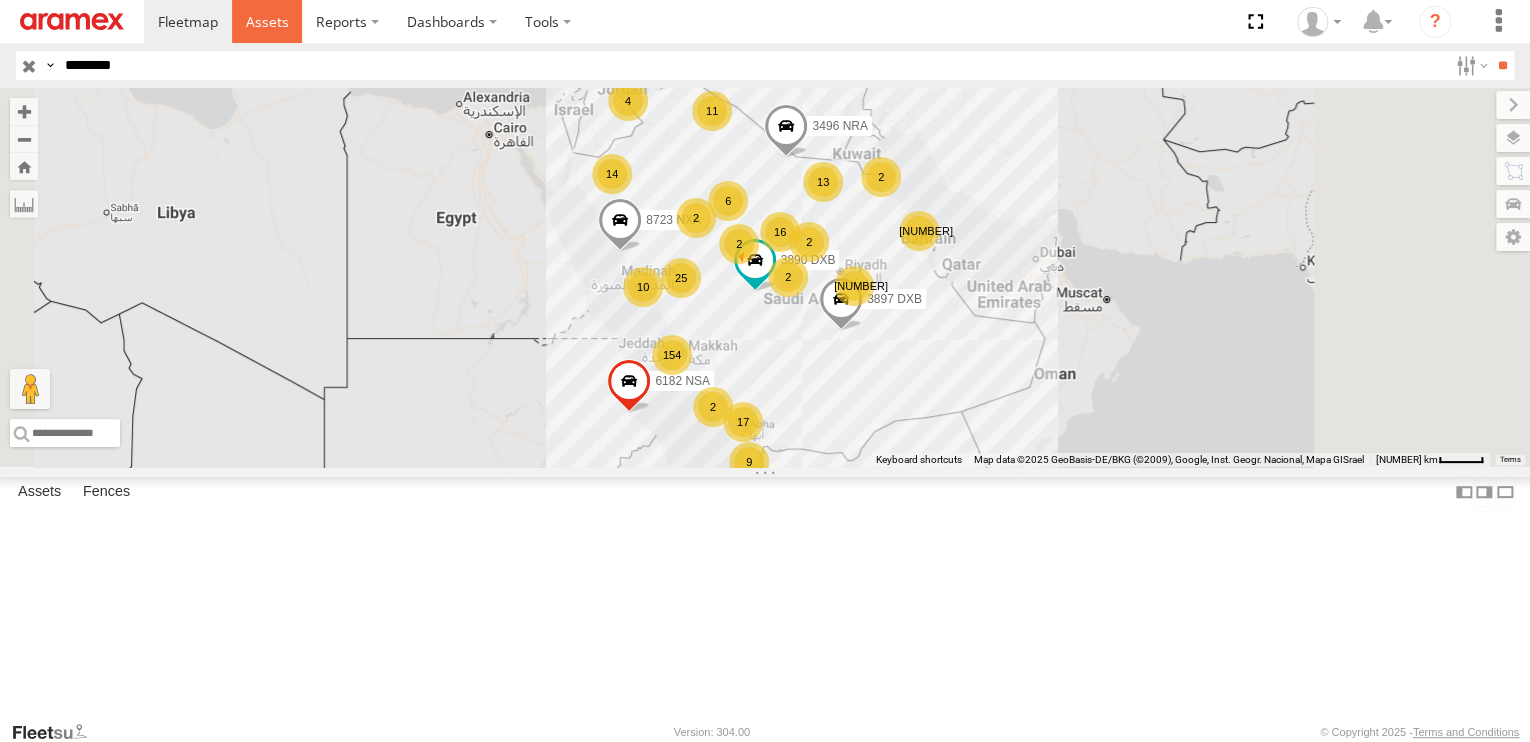 click at bounding box center [266, 21] 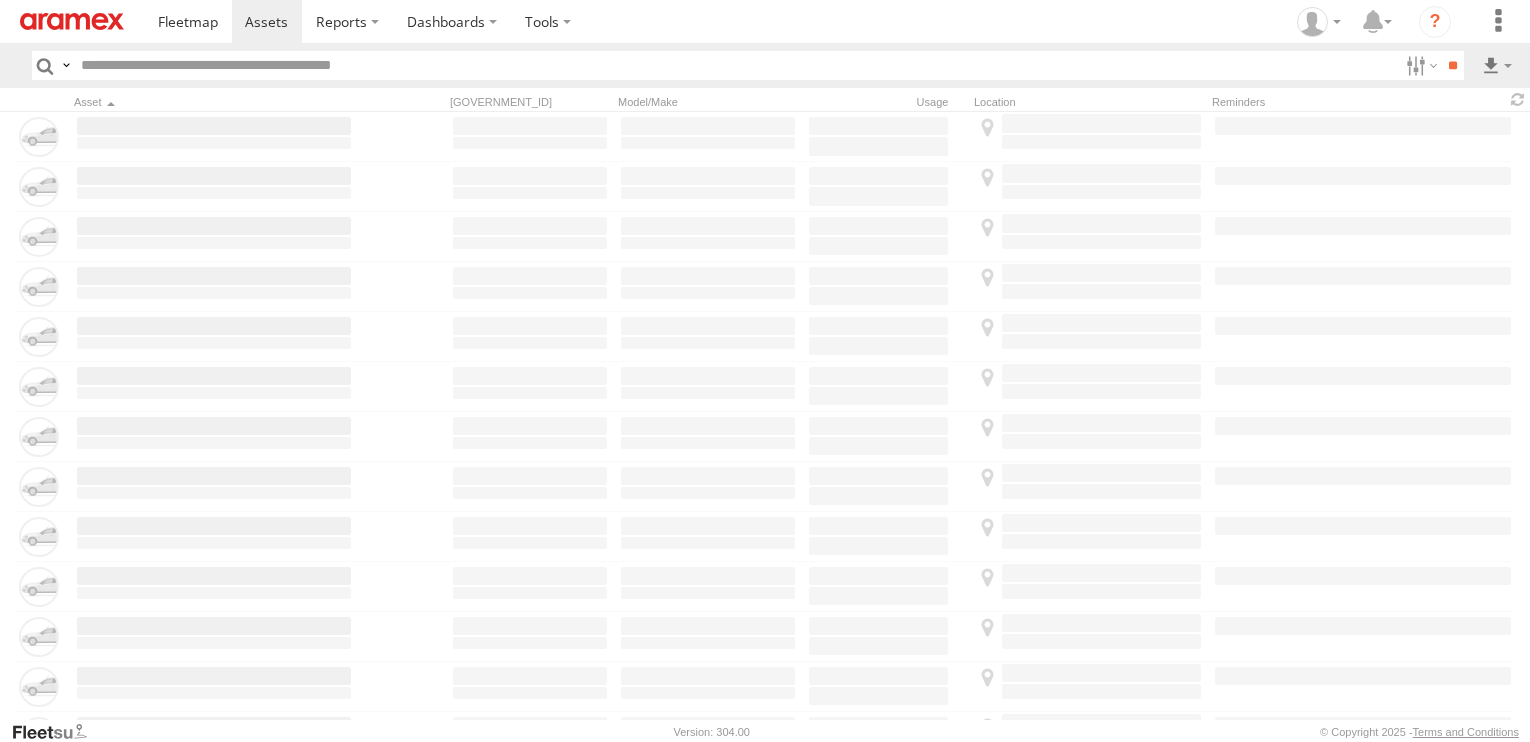 scroll, scrollTop: 0, scrollLeft: 0, axis: both 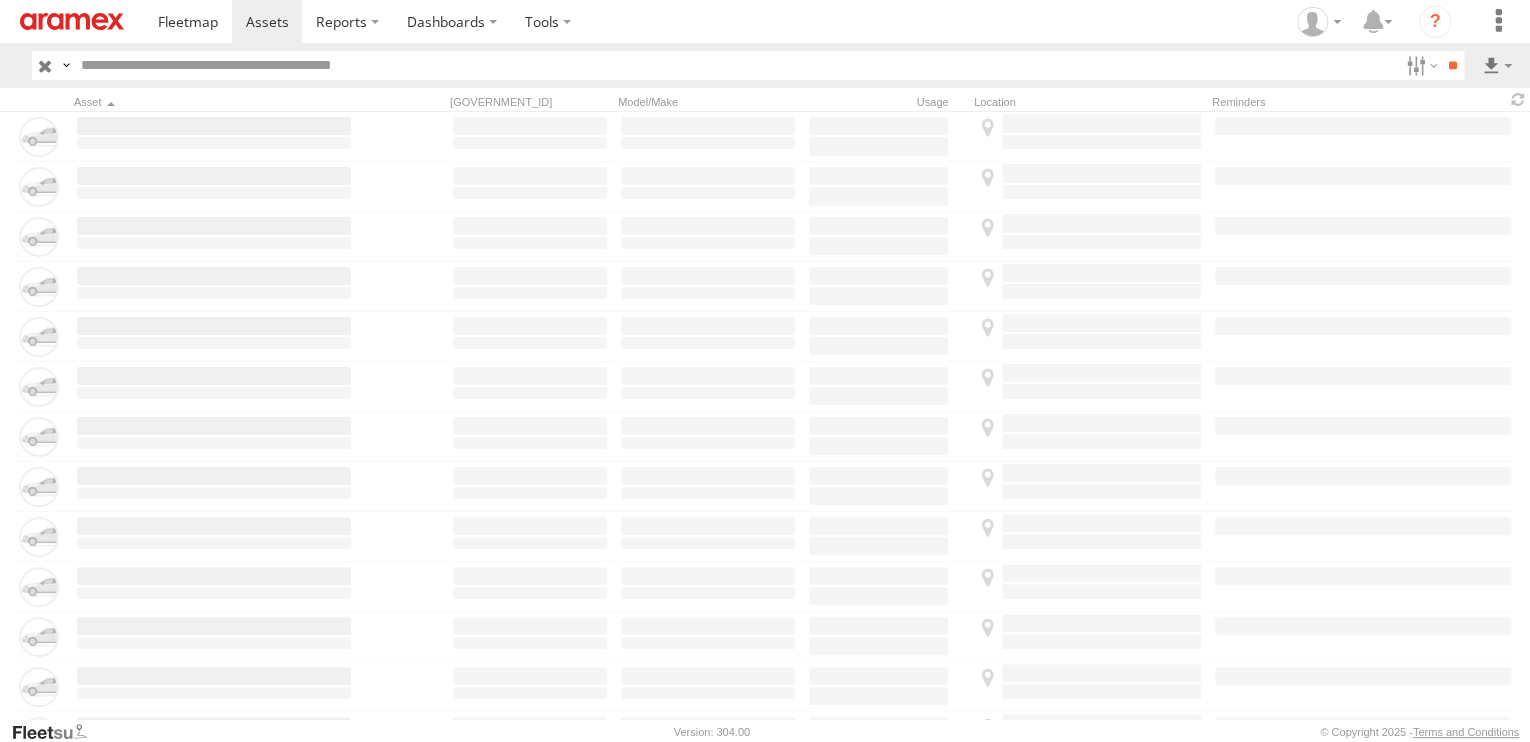 click at bounding box center [735, 65] 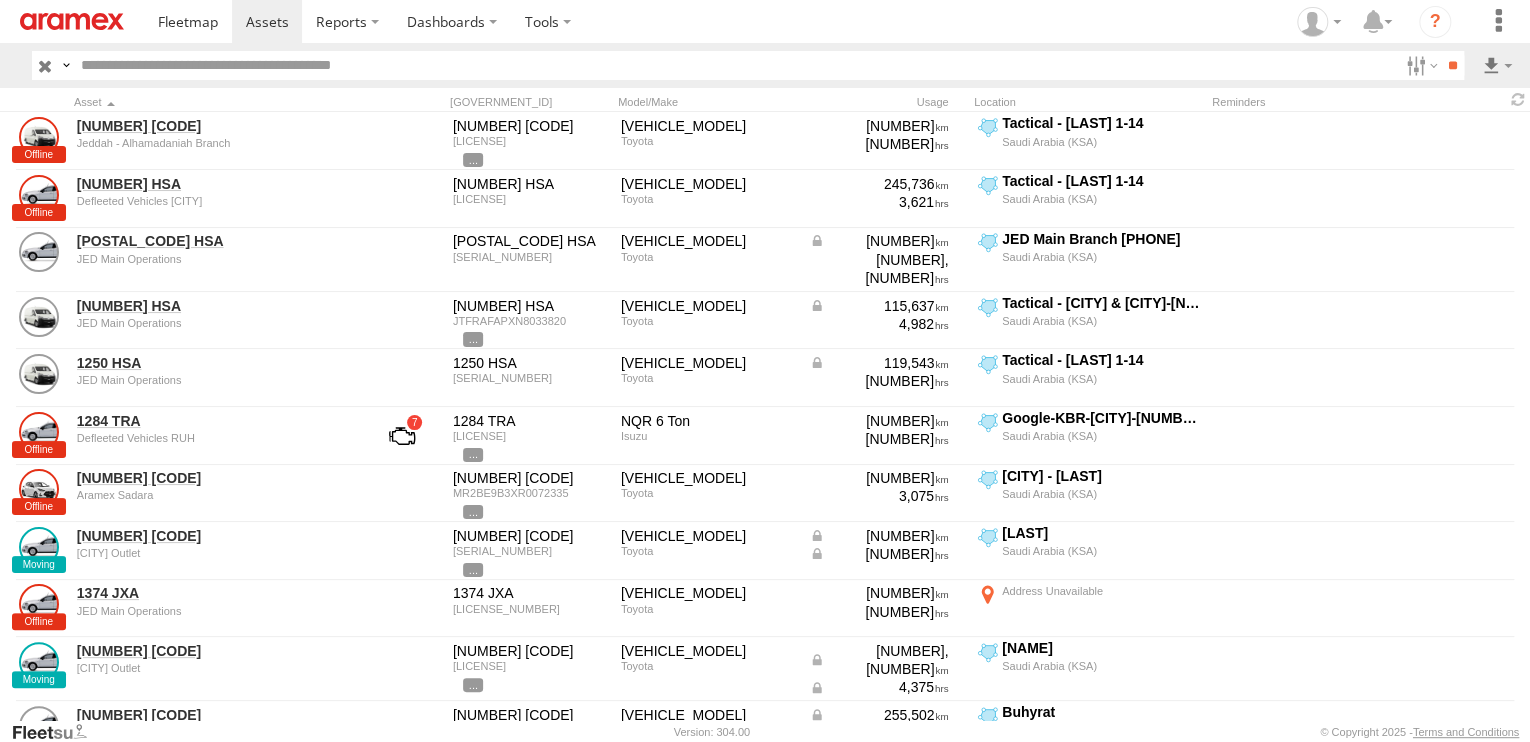 paste on "********" 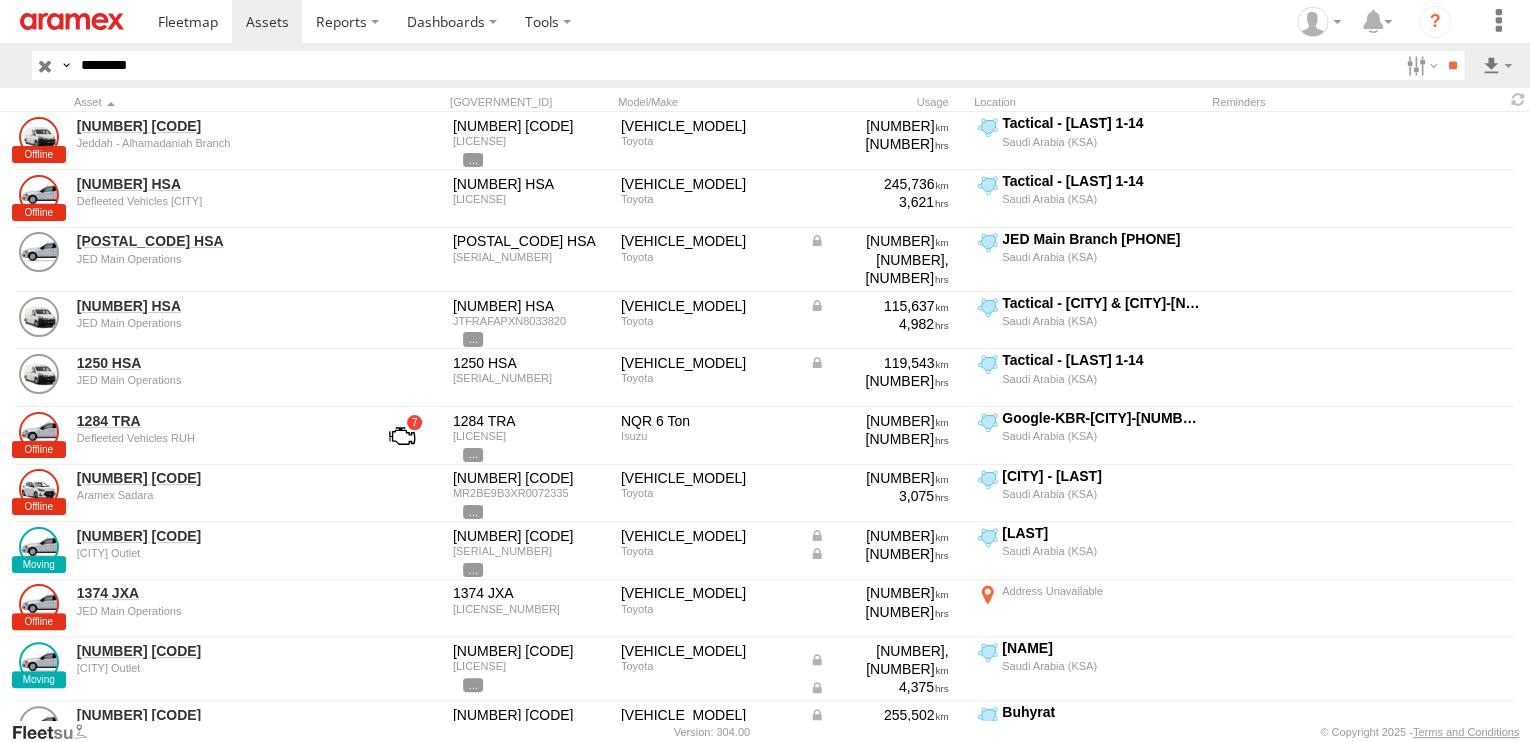 type on "********" 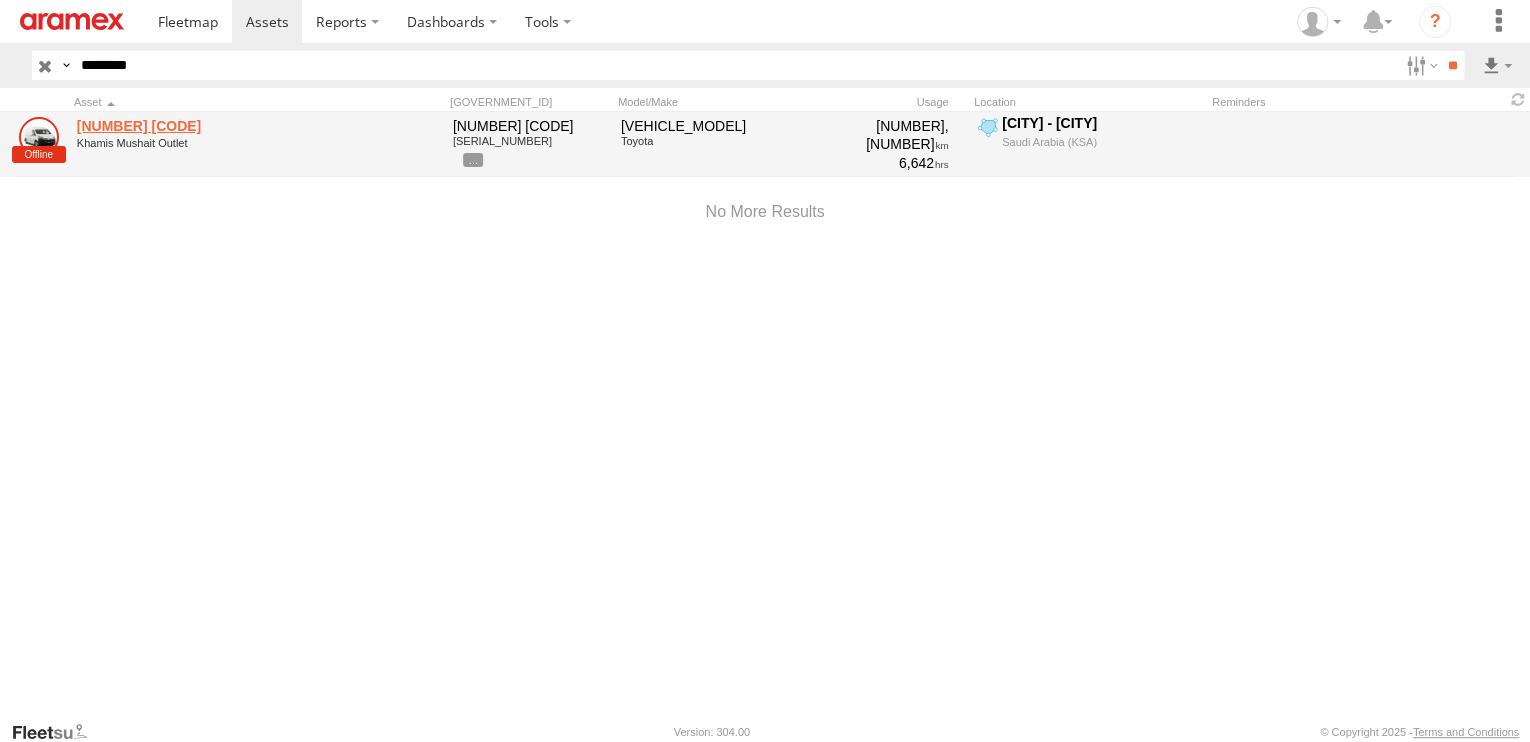 click on "1946 HSA" at bounding box center [214, 126] 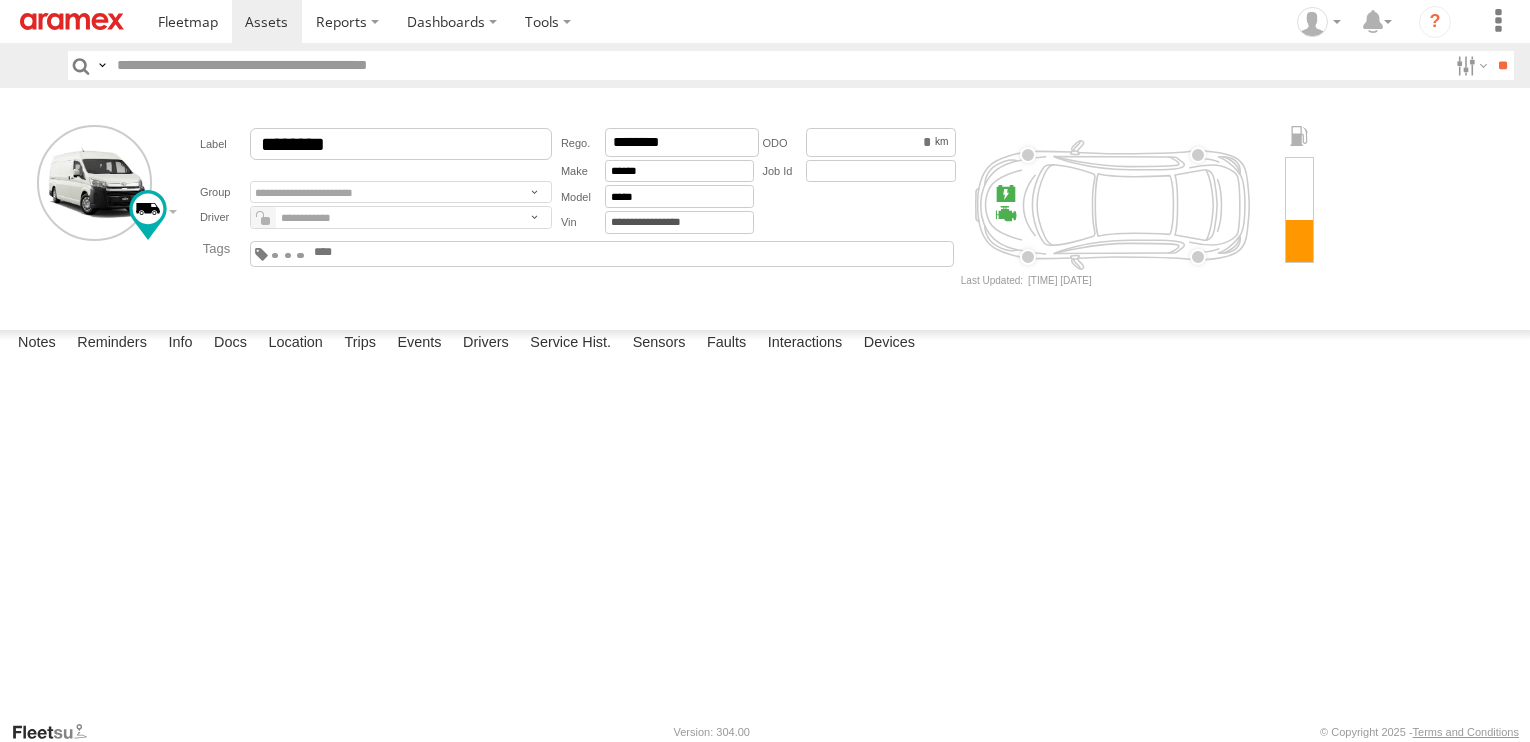 scroll, scrollTop: 0, scrollLeft: 0, axis: both 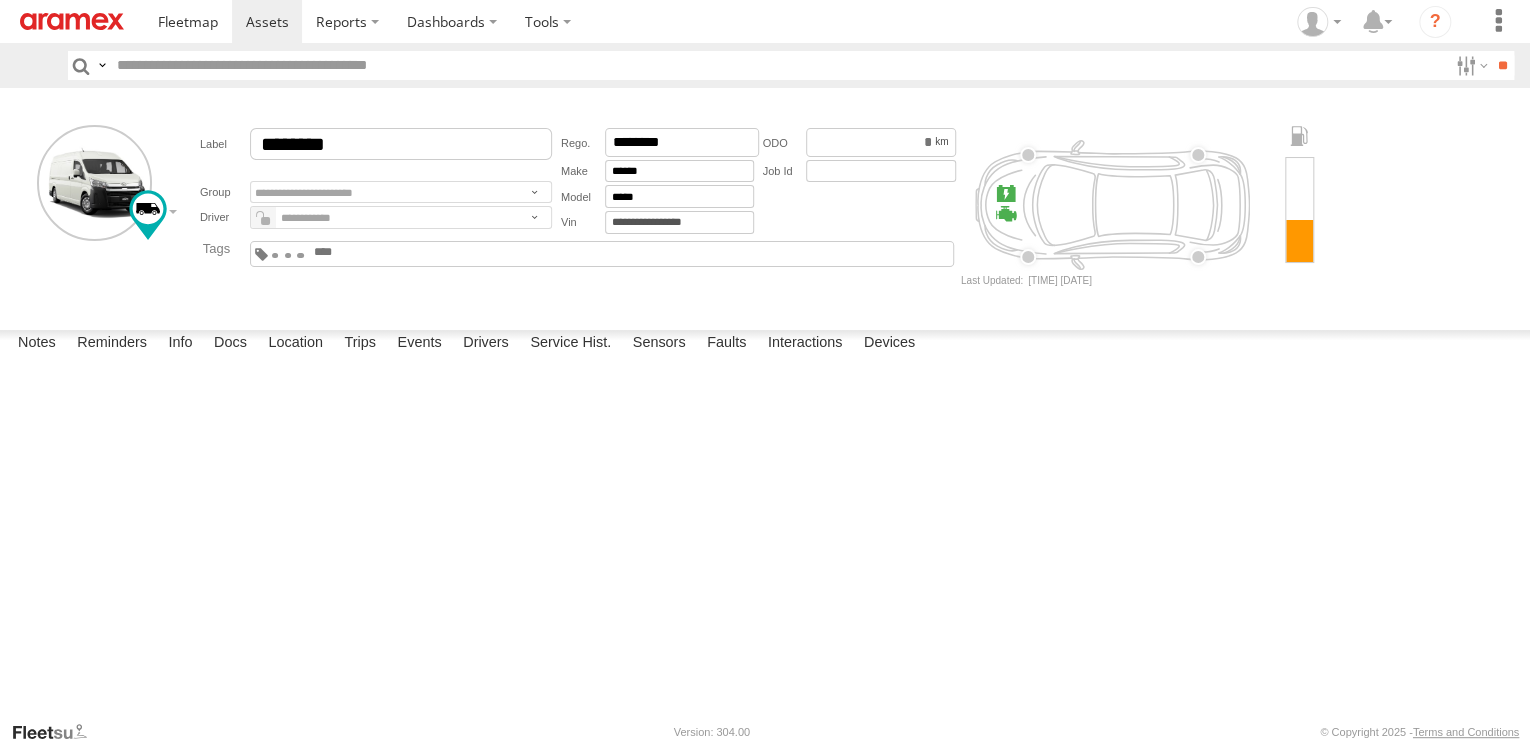 click at bounding box center [778, 65] 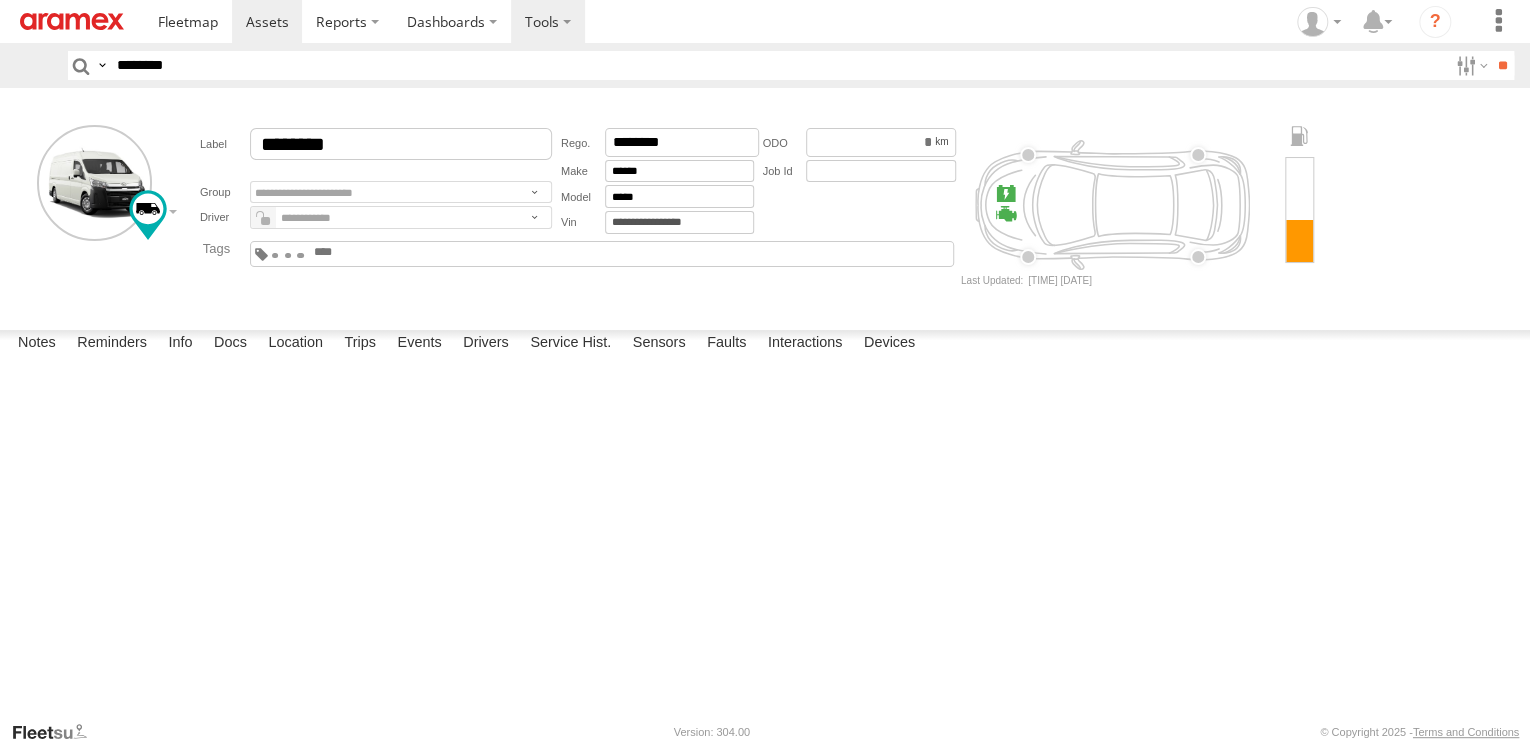 type on "********" 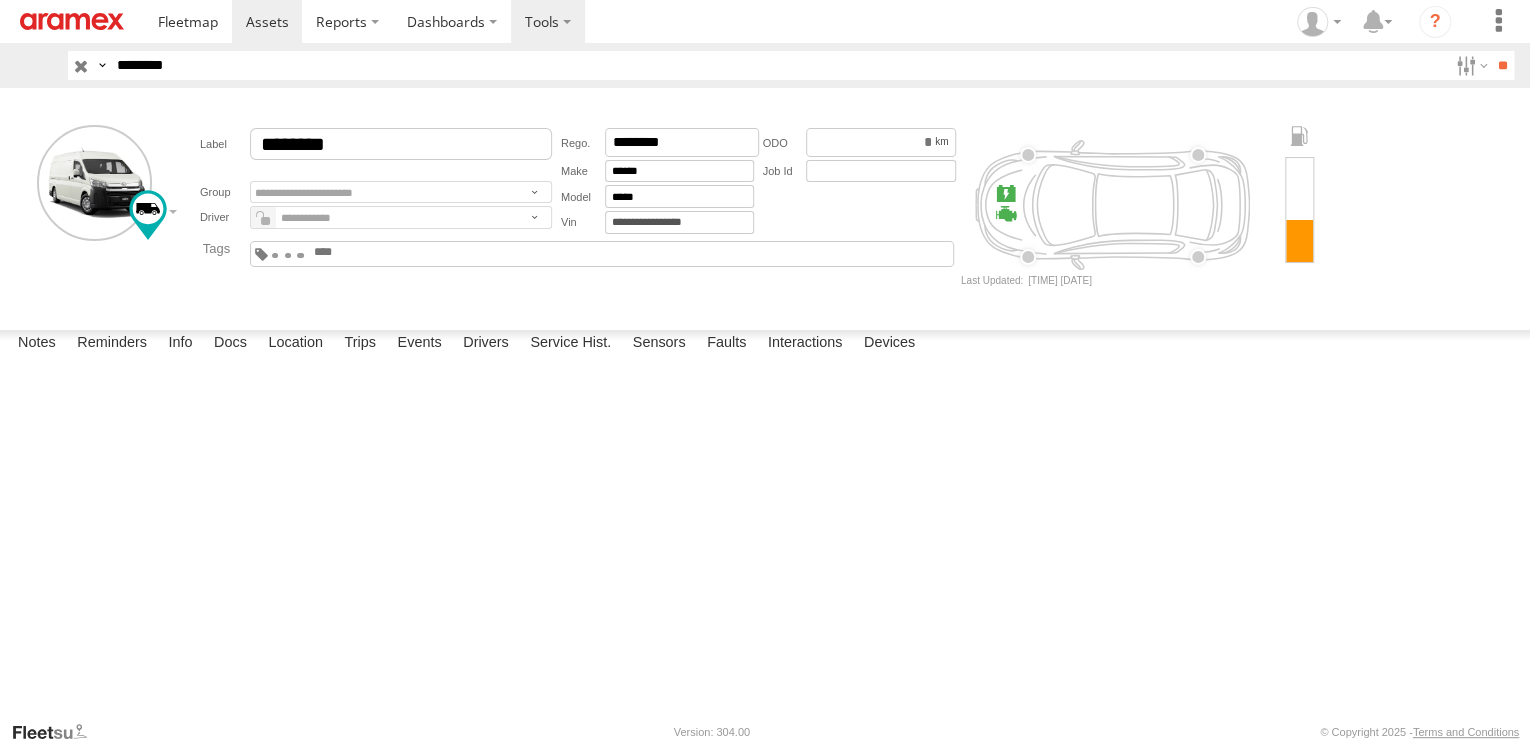 click on "**" at bounding box center [1502, 65] 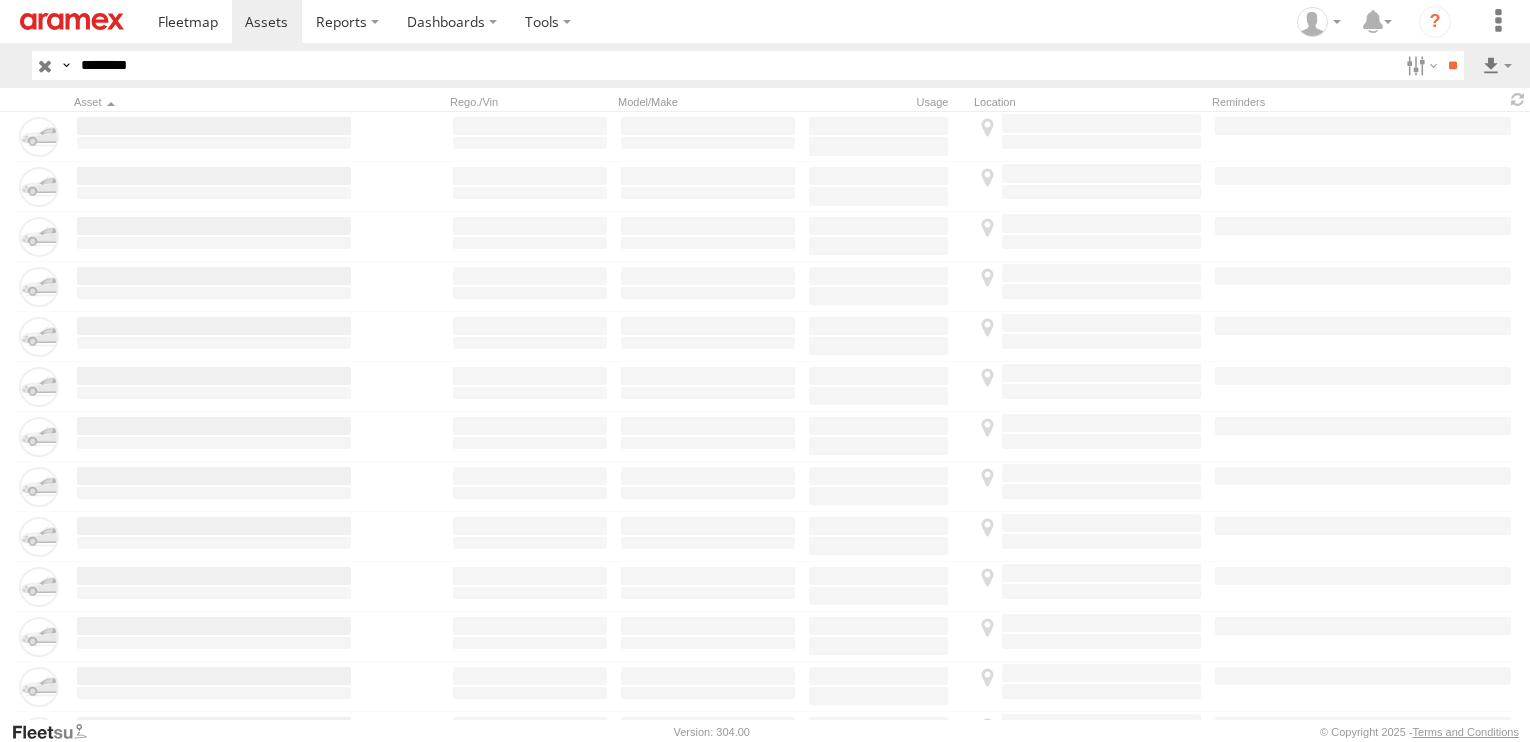 scroll, scrollTop: 0, scrollLeft: 0, axis: both 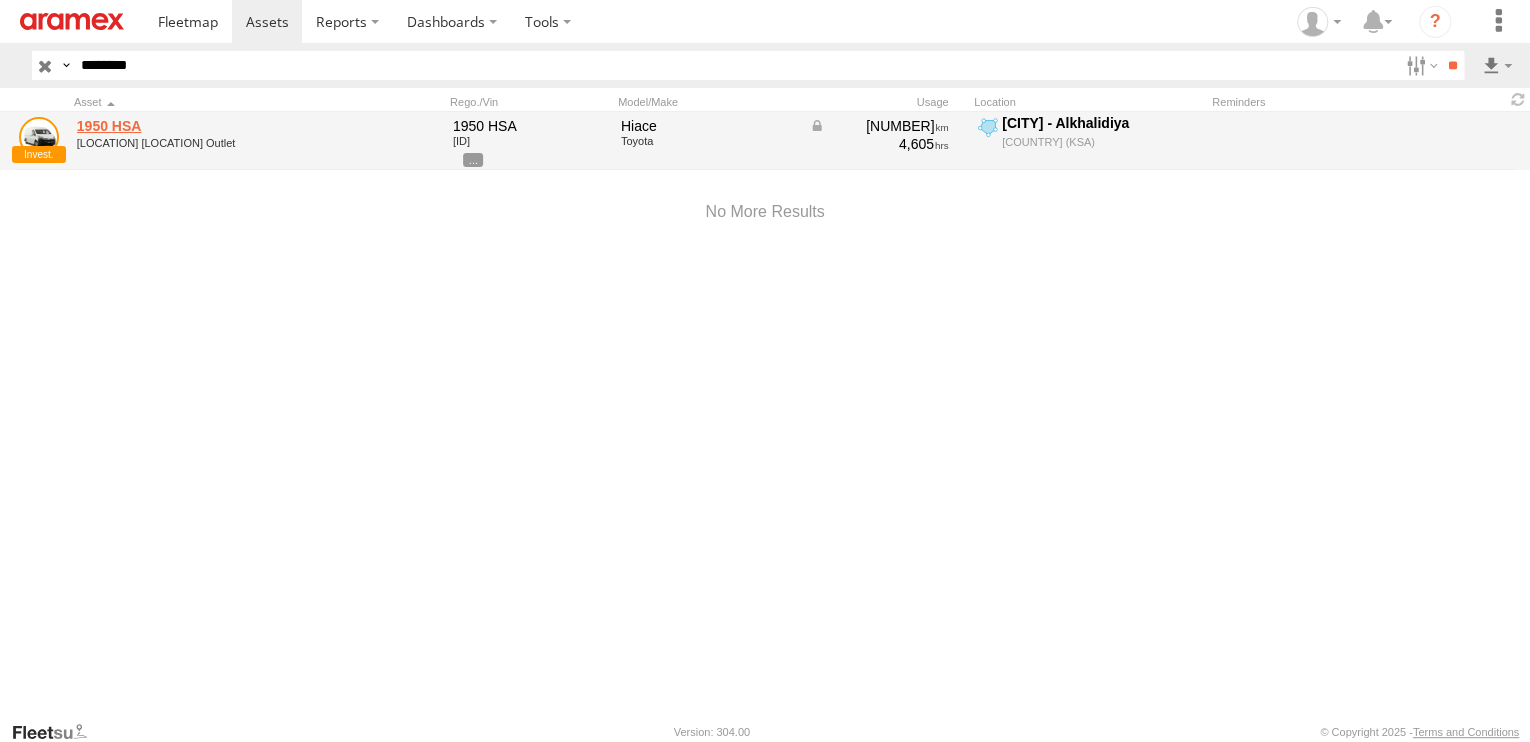 click on "1950 HSA" at bounding box center [214, 126] 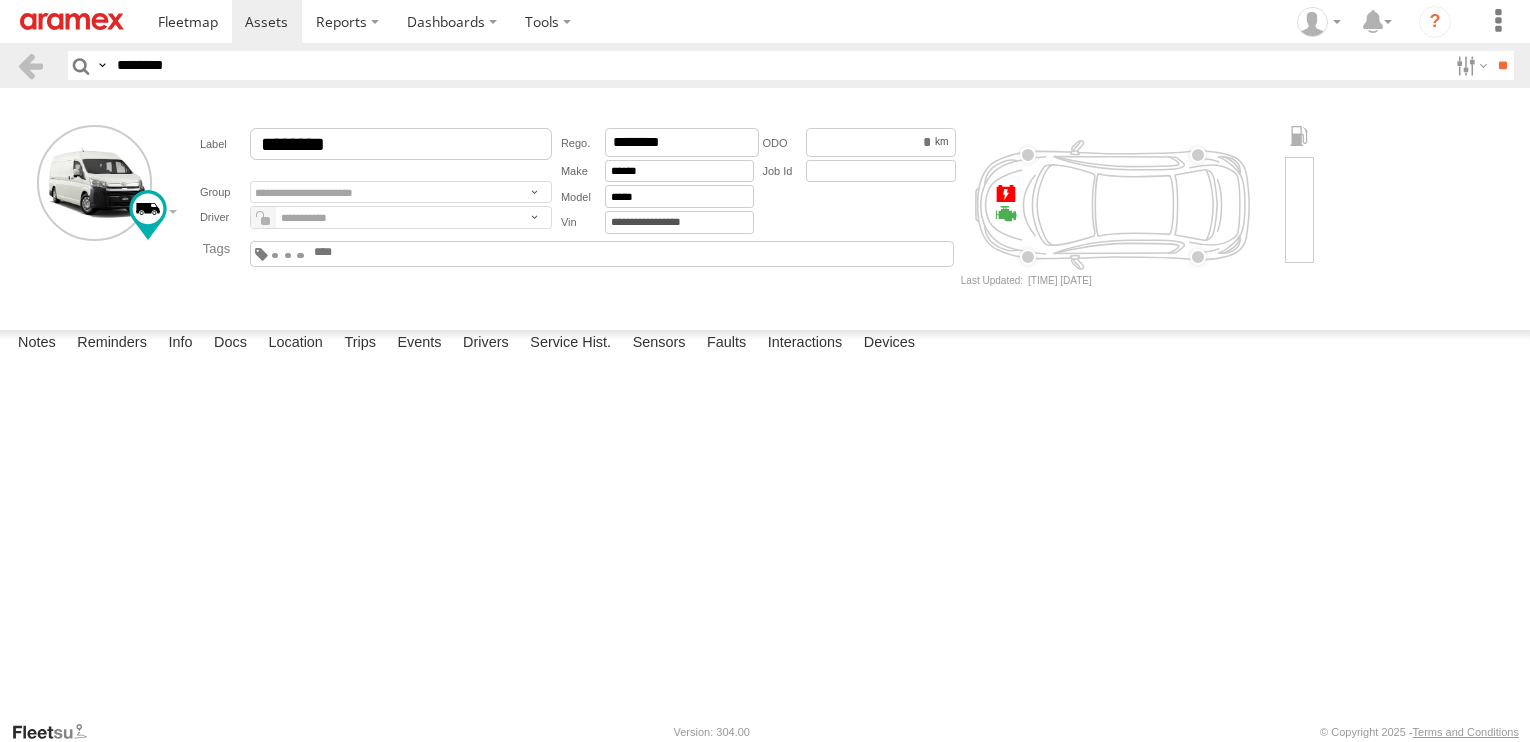 scroll, scrollTop: 0, scrollLeft: 0, axis: both 